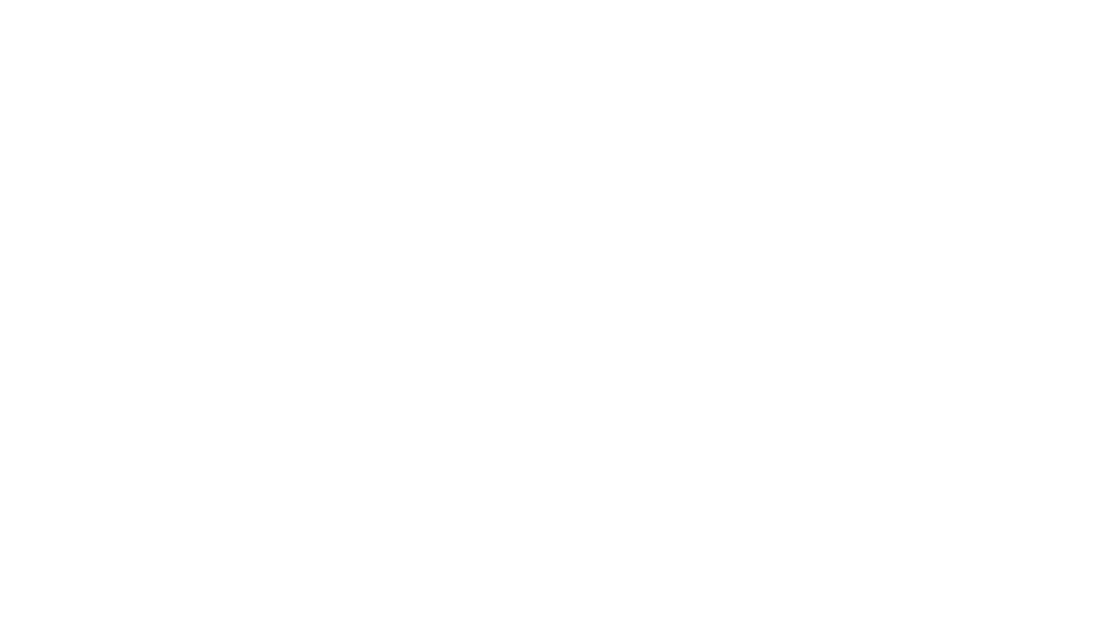 scroll, scrollTop: 0, scrollLeft: 0, axis: both 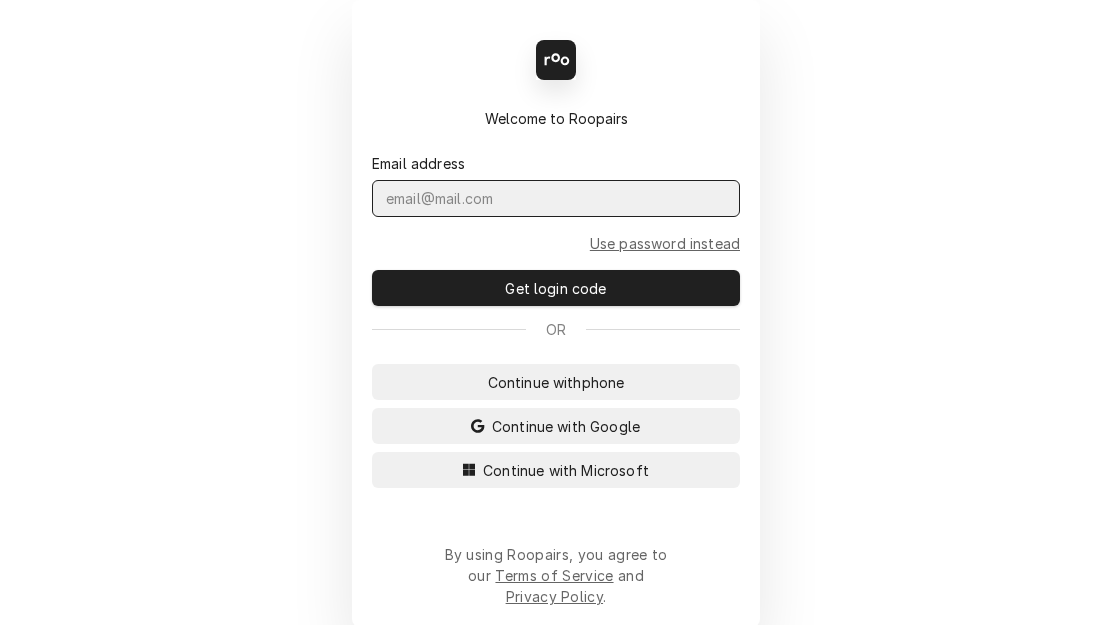 click at bounding box center (556, 198) 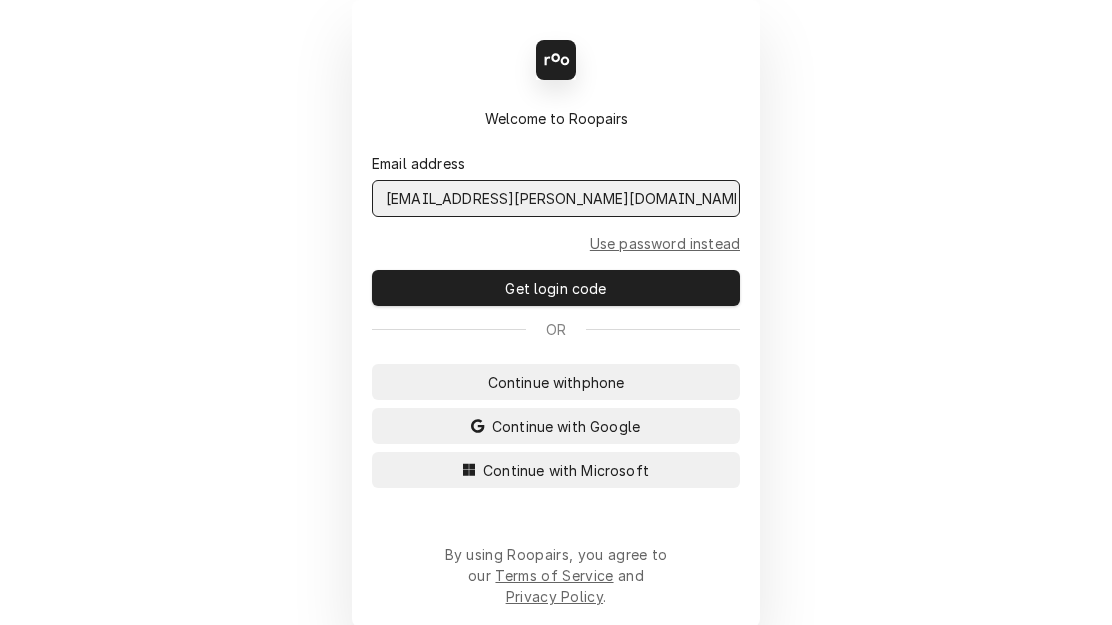 type on "[EMAIL_ADDRESS][PERSON_NAME][DOMAIN_NAME]" 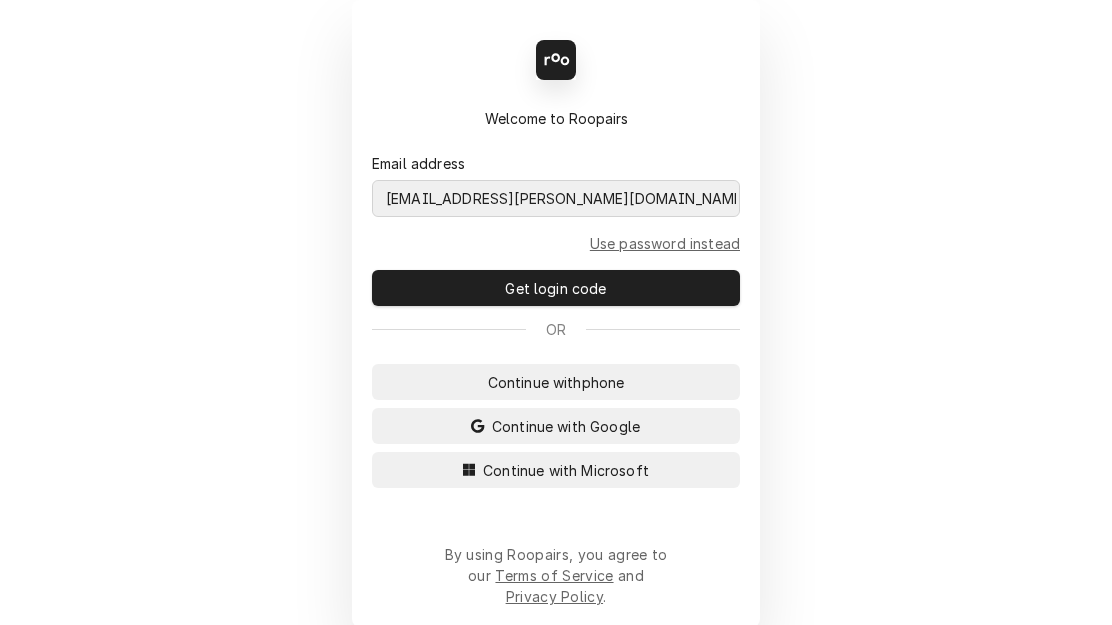 type 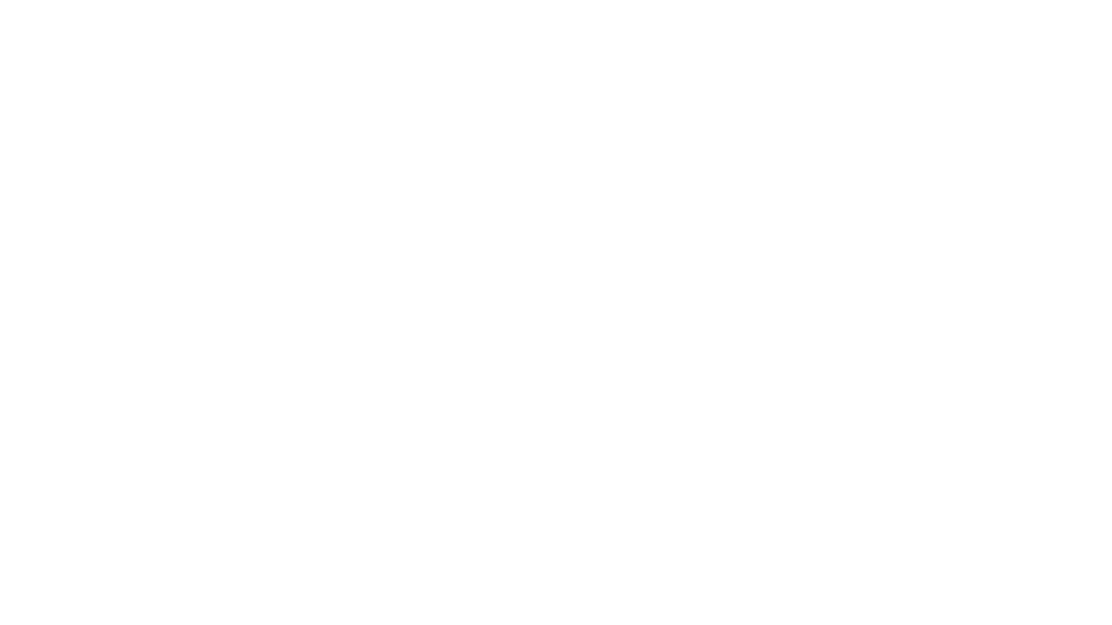scroll, scrollTop: 0, scrollLeft: 0, axis: both 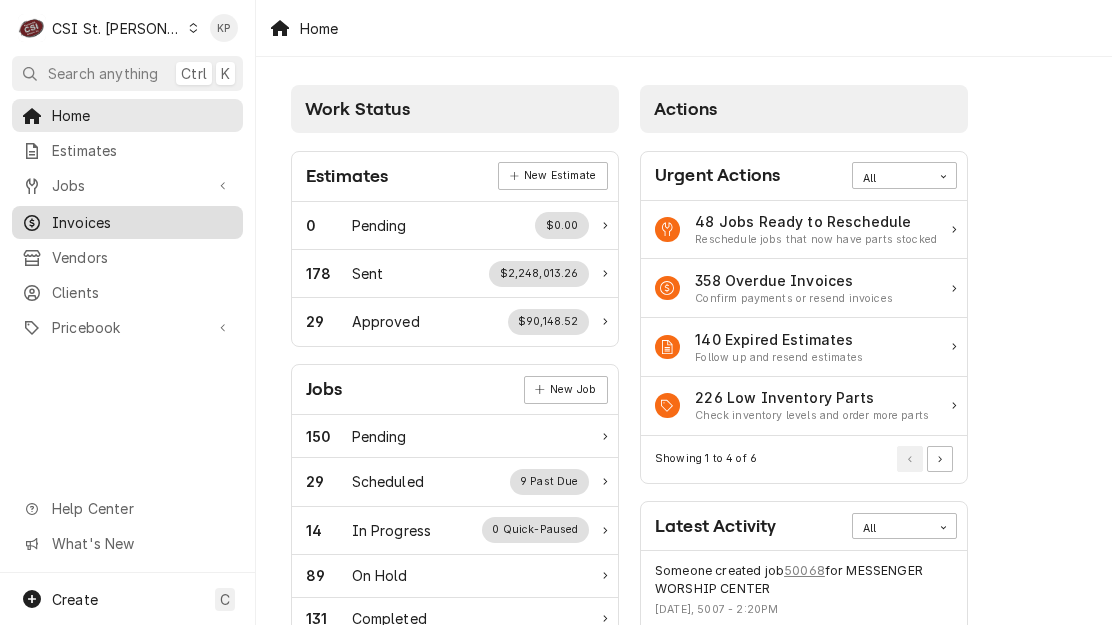 click on "Invoices" at bounding box center (142, 222) 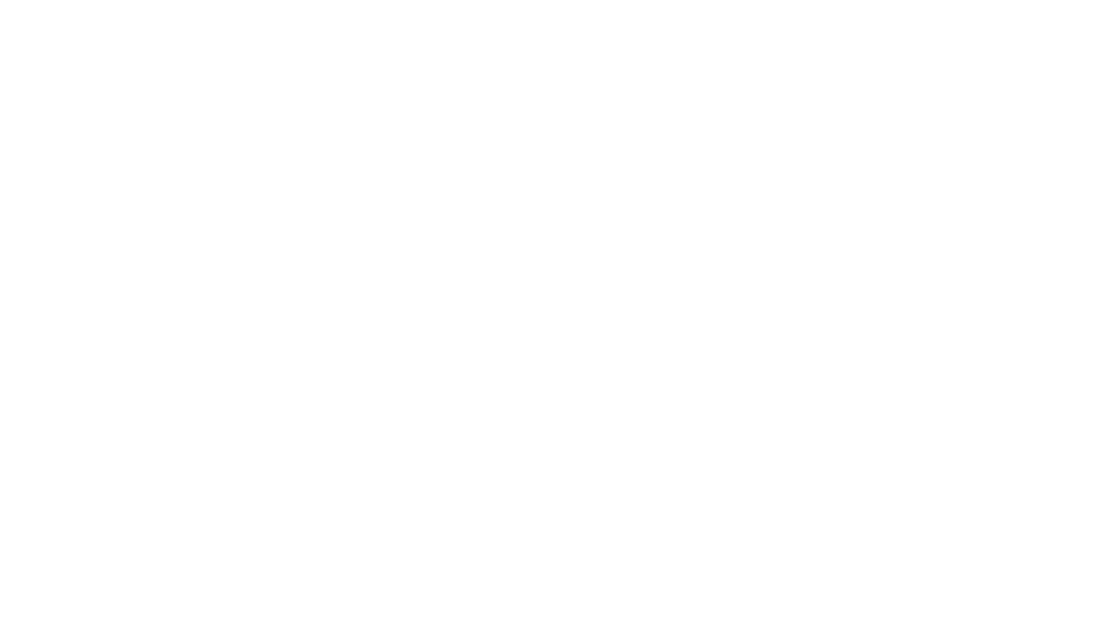 scroll, scrollTop: 0, scrollLeft: 0, axis: both 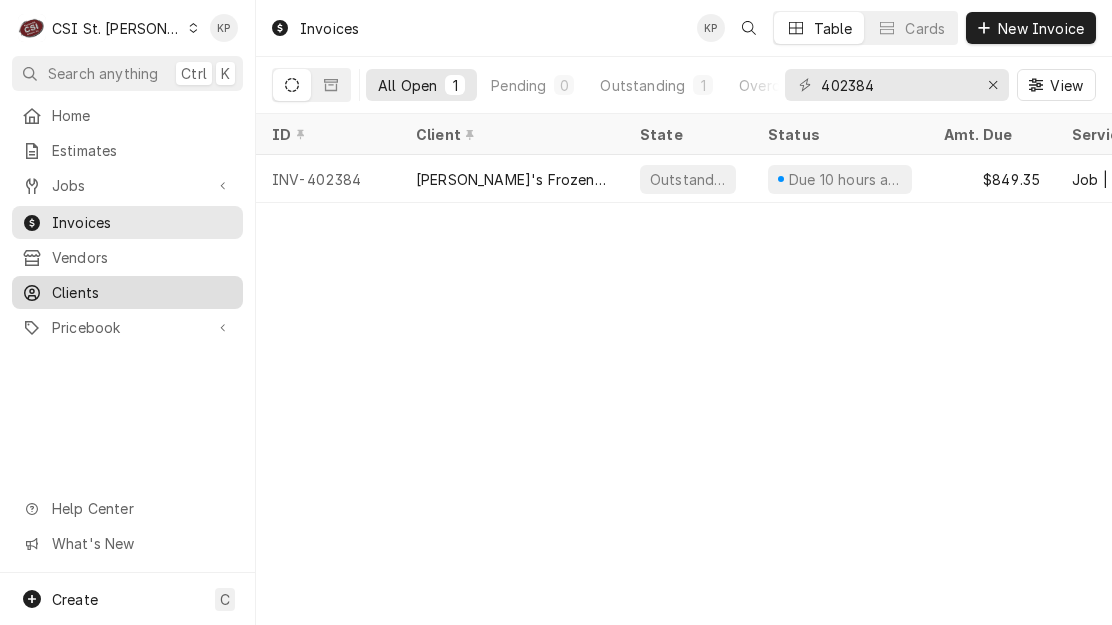 click on "Clients" at bounding box center (142, 292) 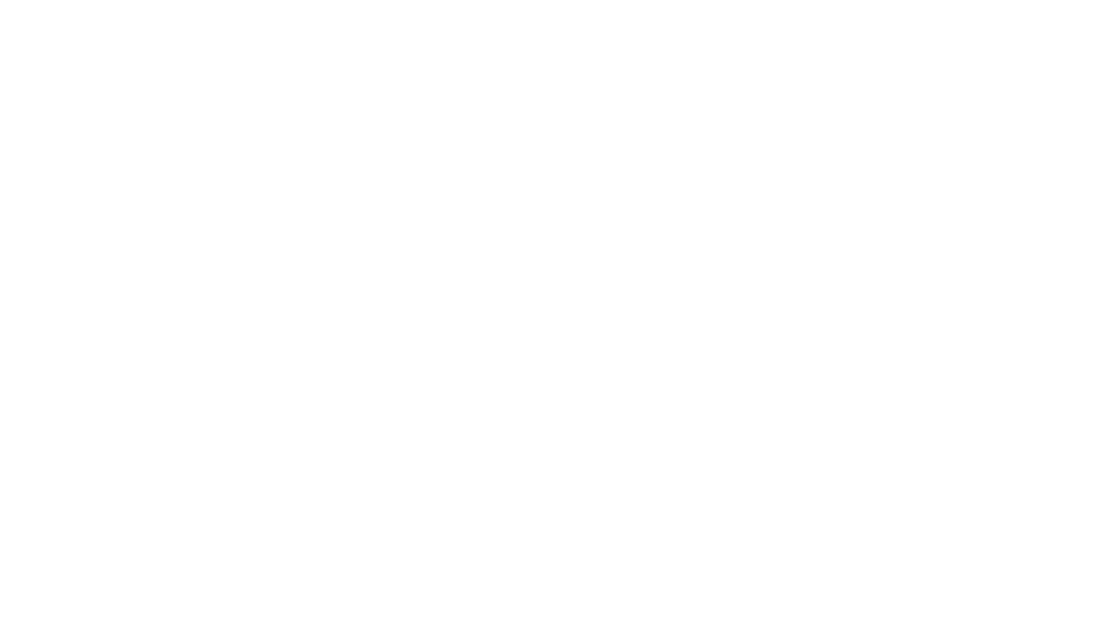 scroll, scrollTop: 0, scrollLeft: 0, axis: both 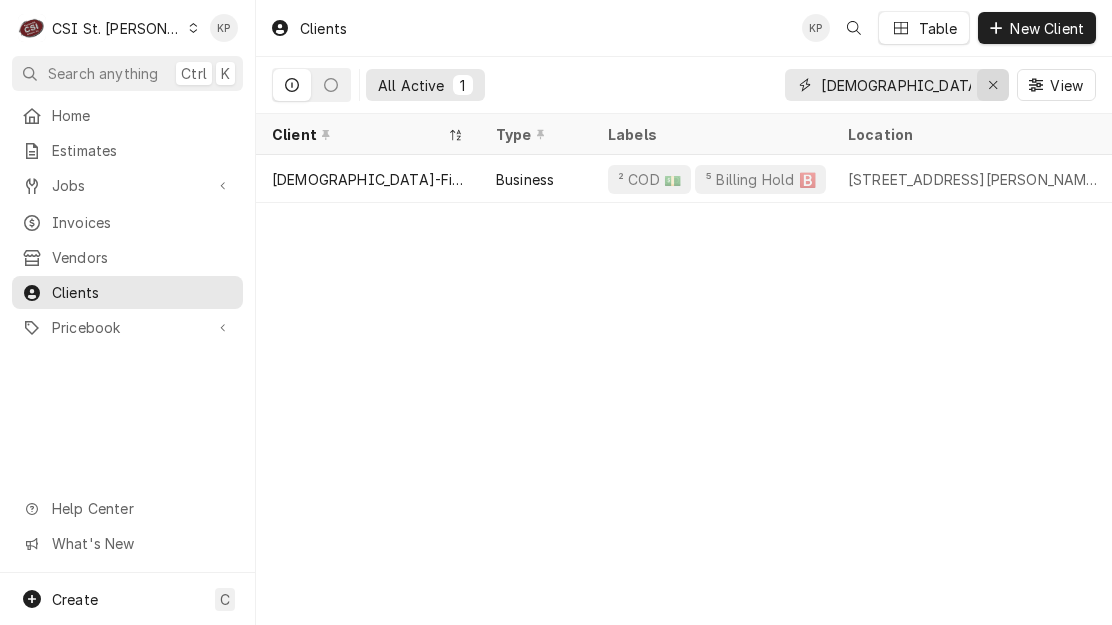 click 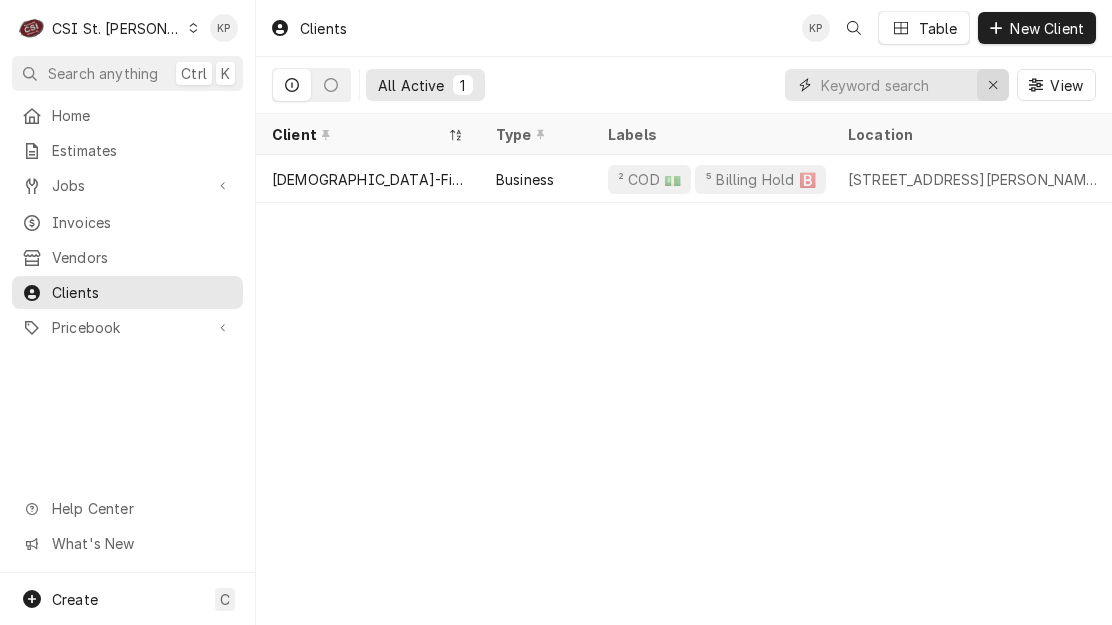 scroll, scrollTop: 0, scrollLeft: 0, axis: both 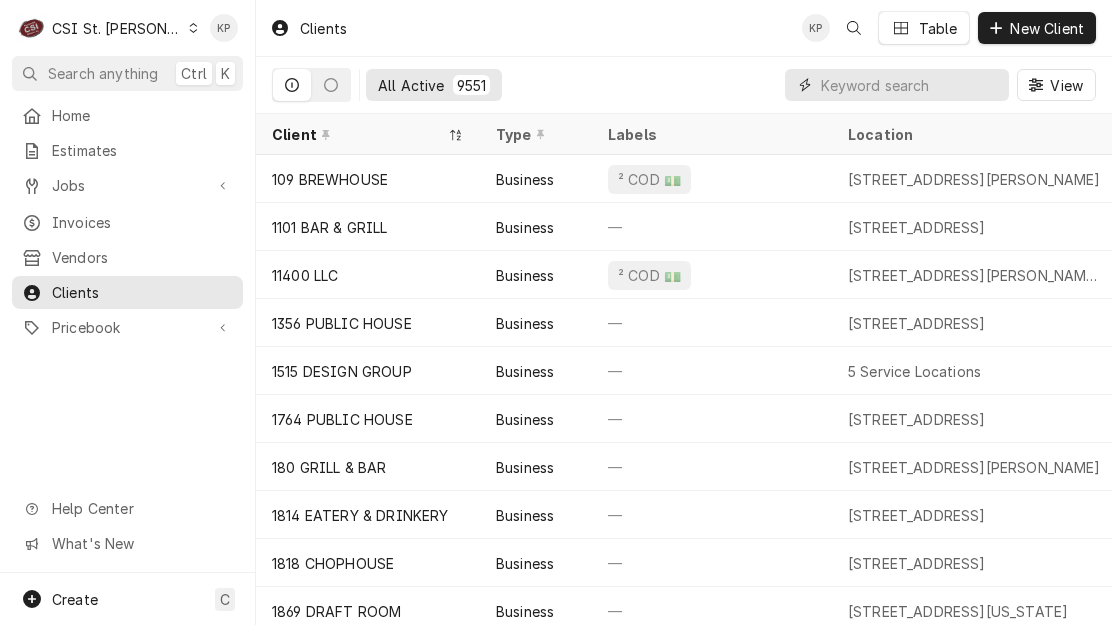click at bounding box center [910, 85] 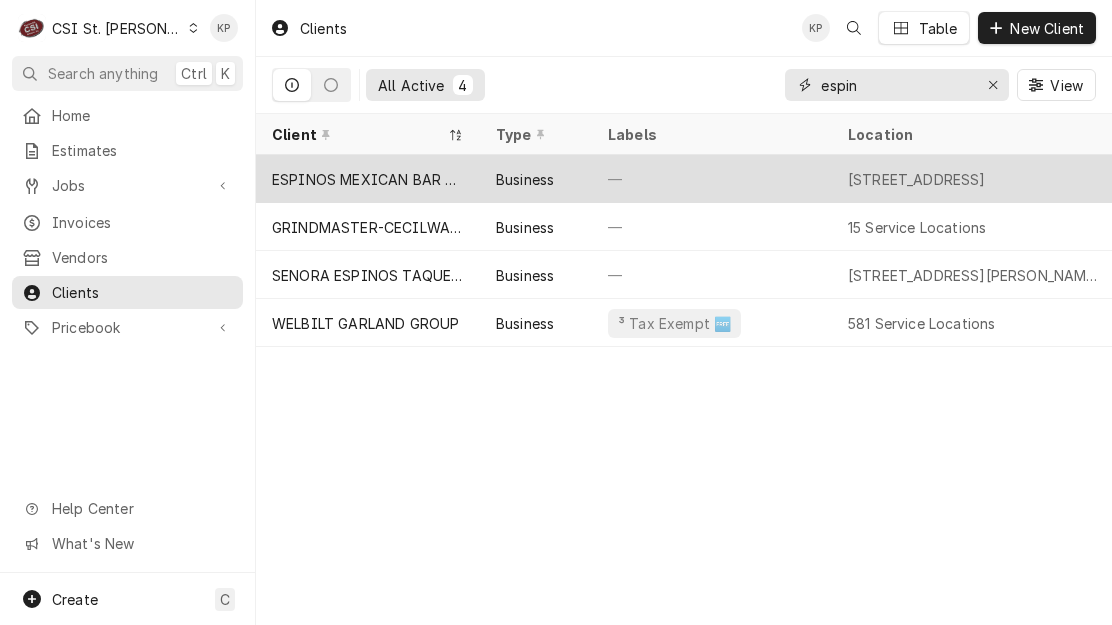 type on "espin" 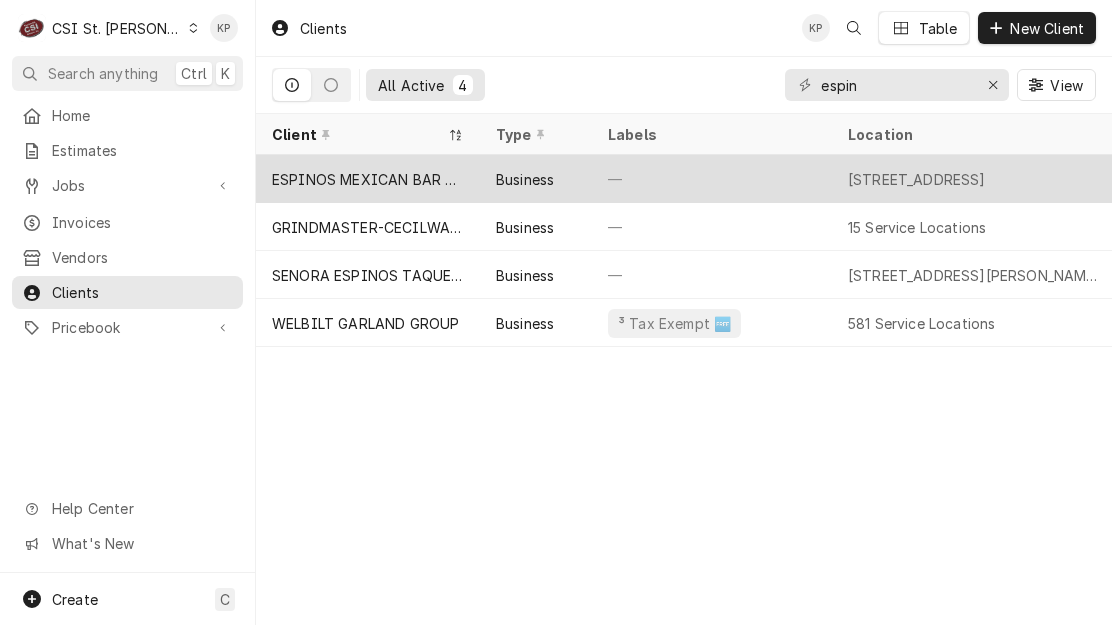 click on "ESPINOS MEXICAN BAR & GRILL" at bounding box center [368, 179] 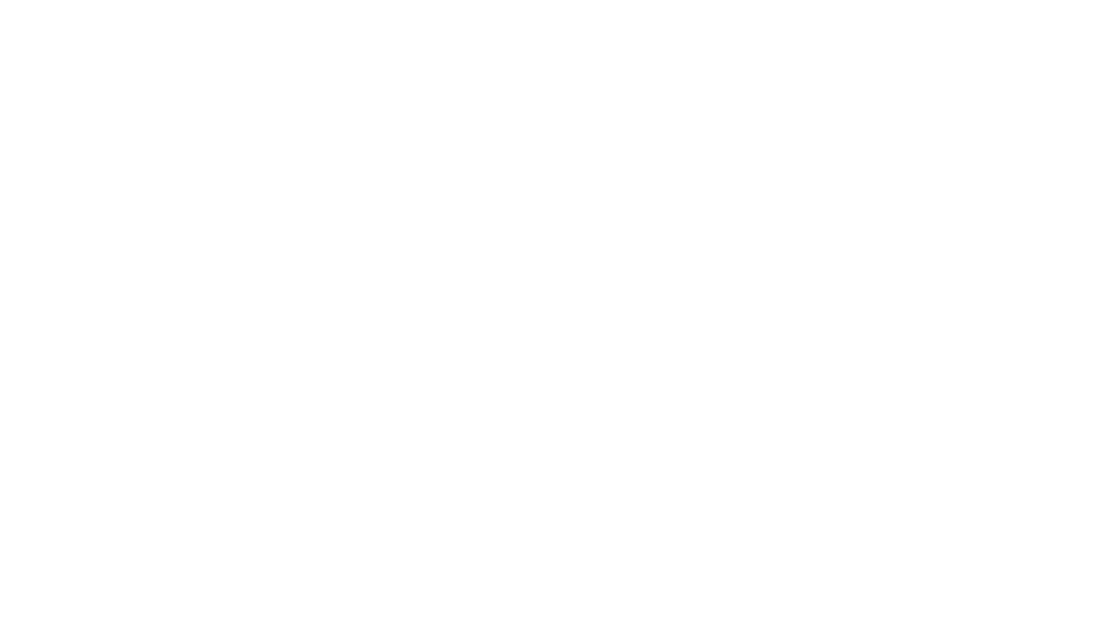 scroll, scrollTop: 0, scrollLeft: 0, axis: both 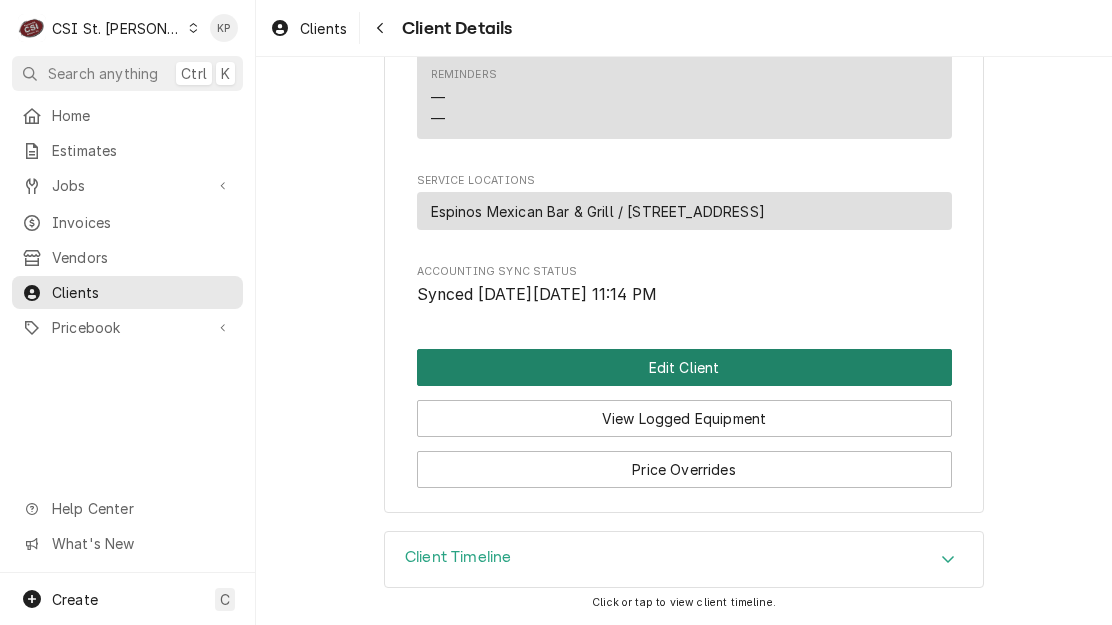 click on "Edit Client" at bounding box center [684, 367] 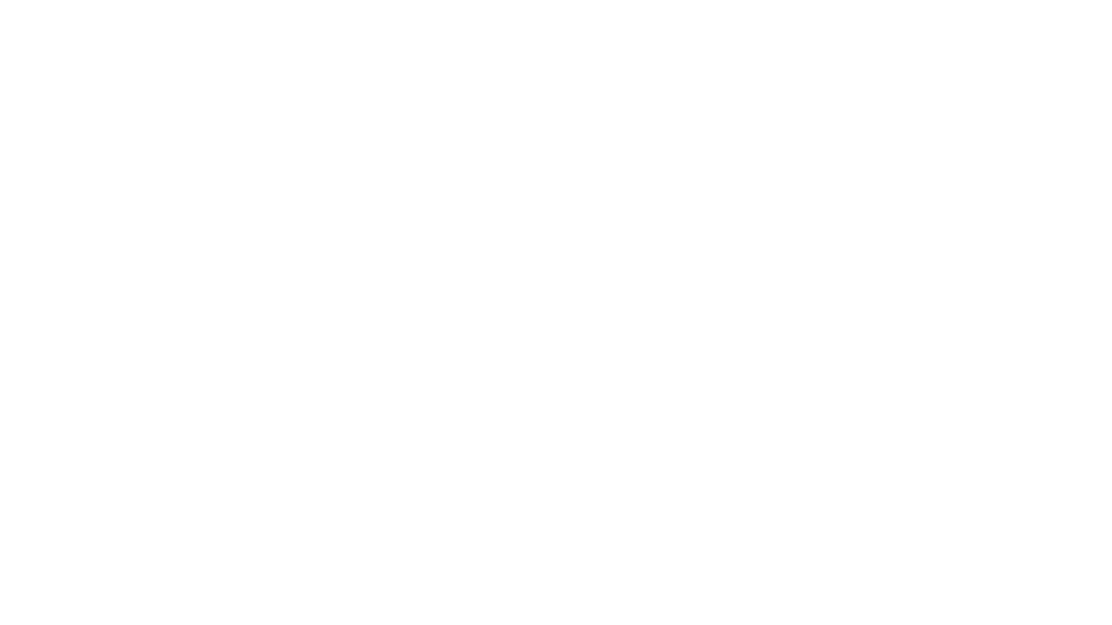 scroll, scrollTop: 0, scrollLeft: 0, axis: both 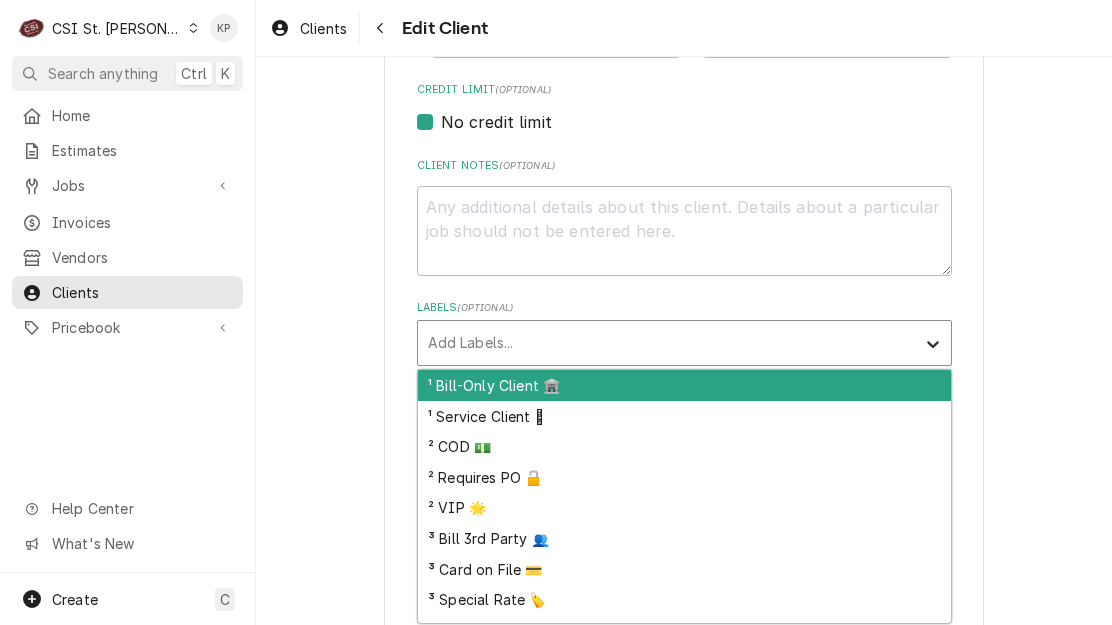 click 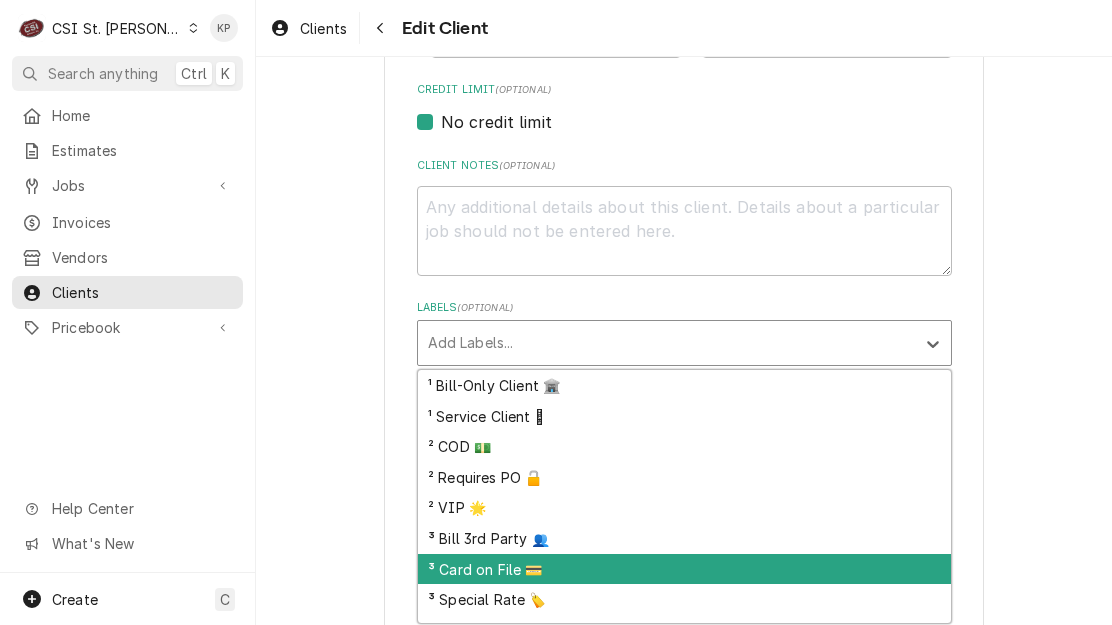 scroll, scrollTop: 115, scrollLeft: 0, axis: vertical 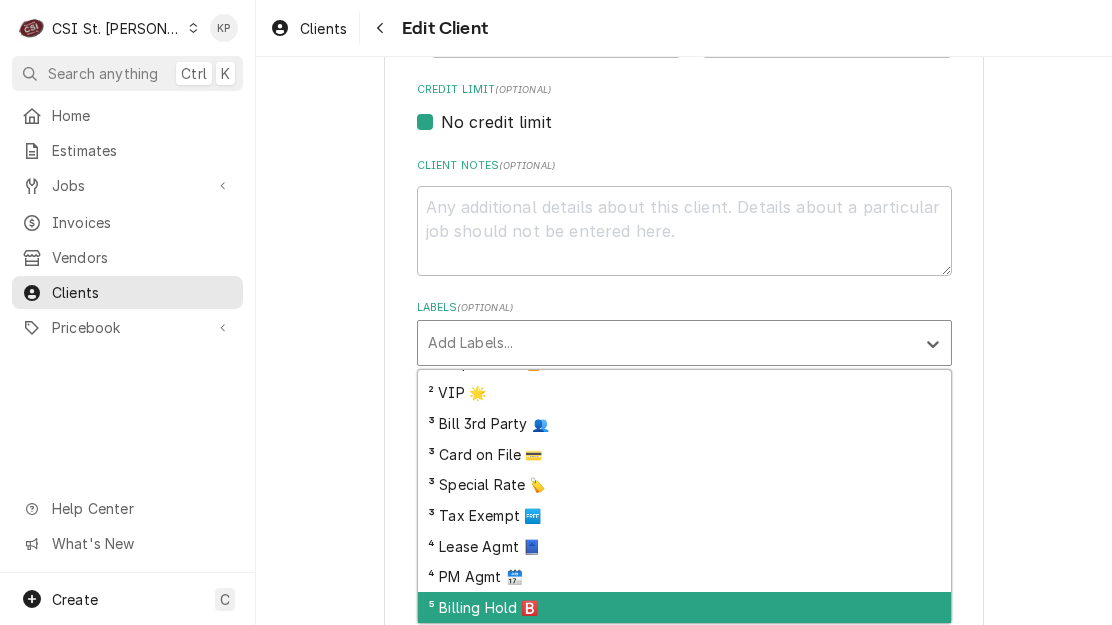 click on "⁵ Billing Hold 🅱️" at bounding box center (684, 607) 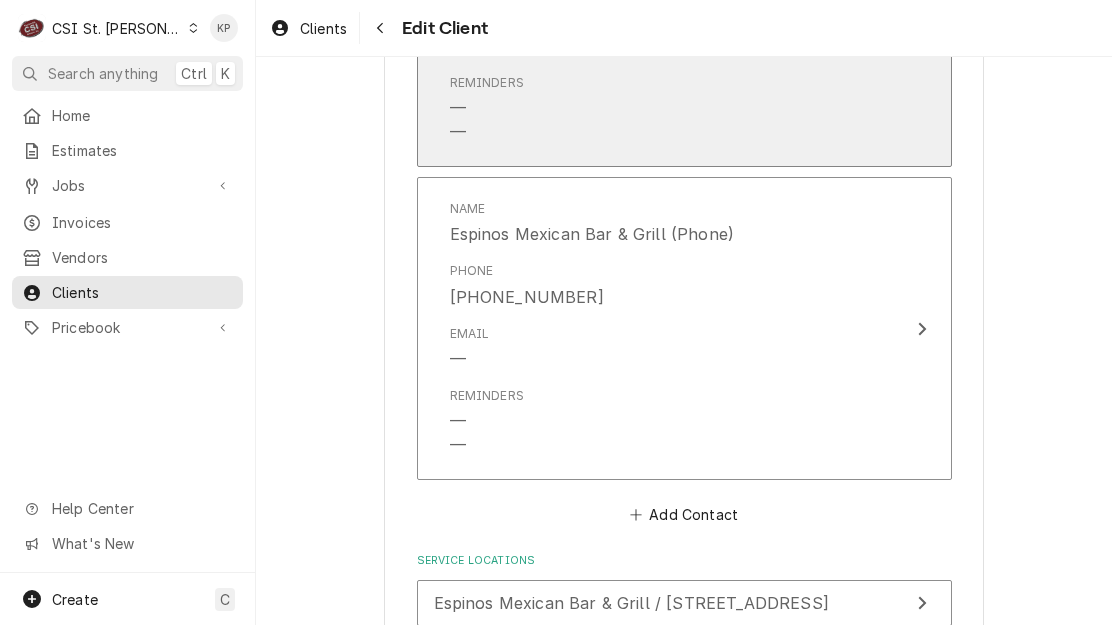 scroll, scrollTop: 2474, scrollLeft: 0, axis: vertical 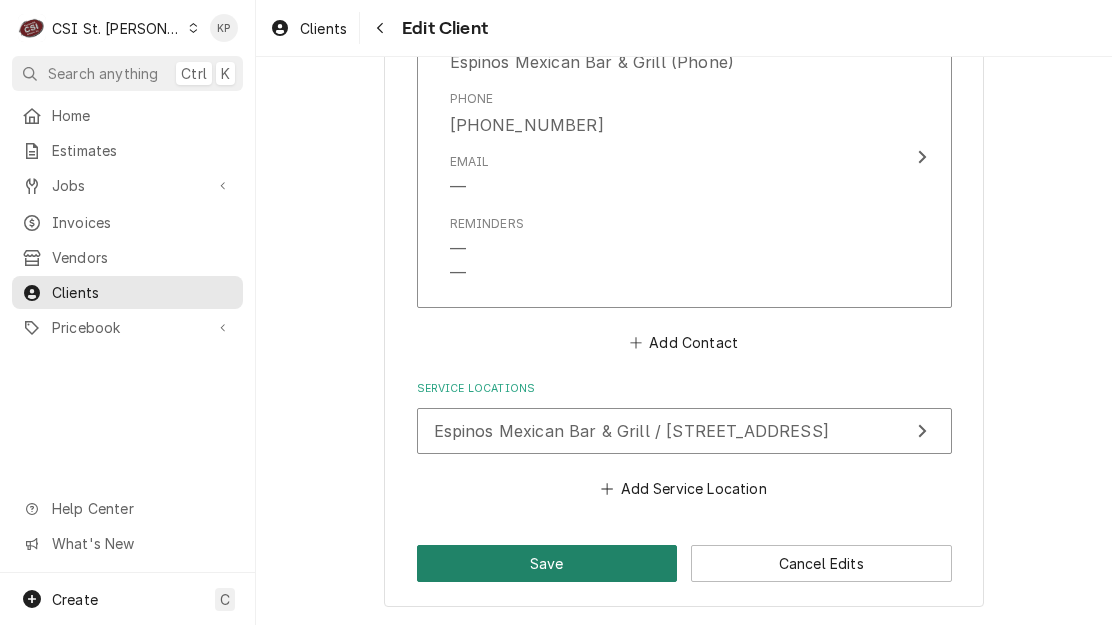 click on "Save" at bounding box center (547, 563) 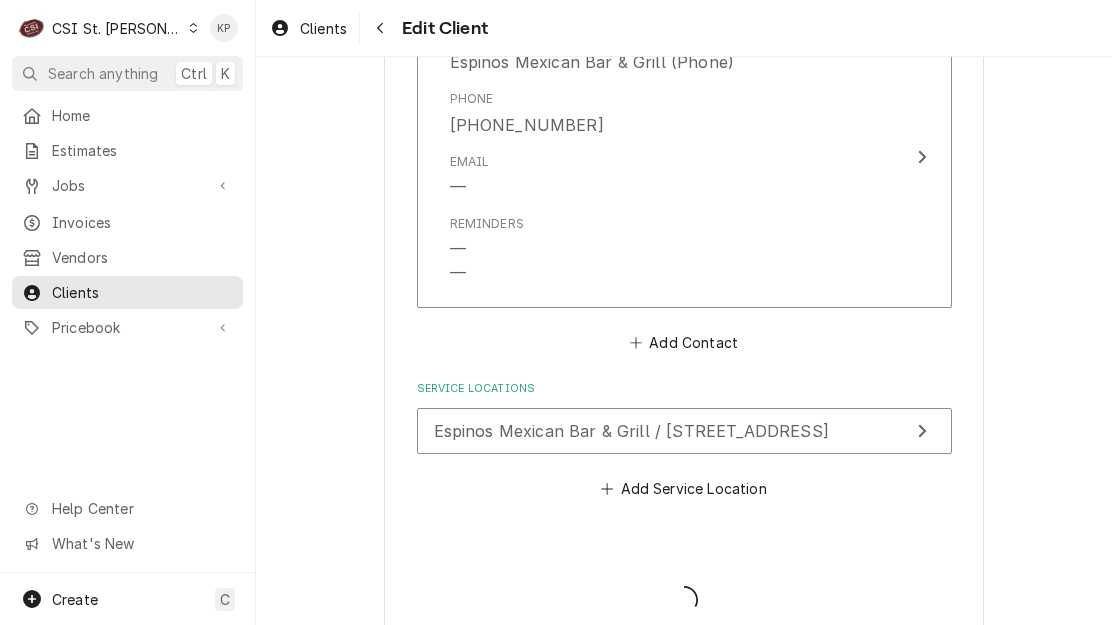 type on "x" 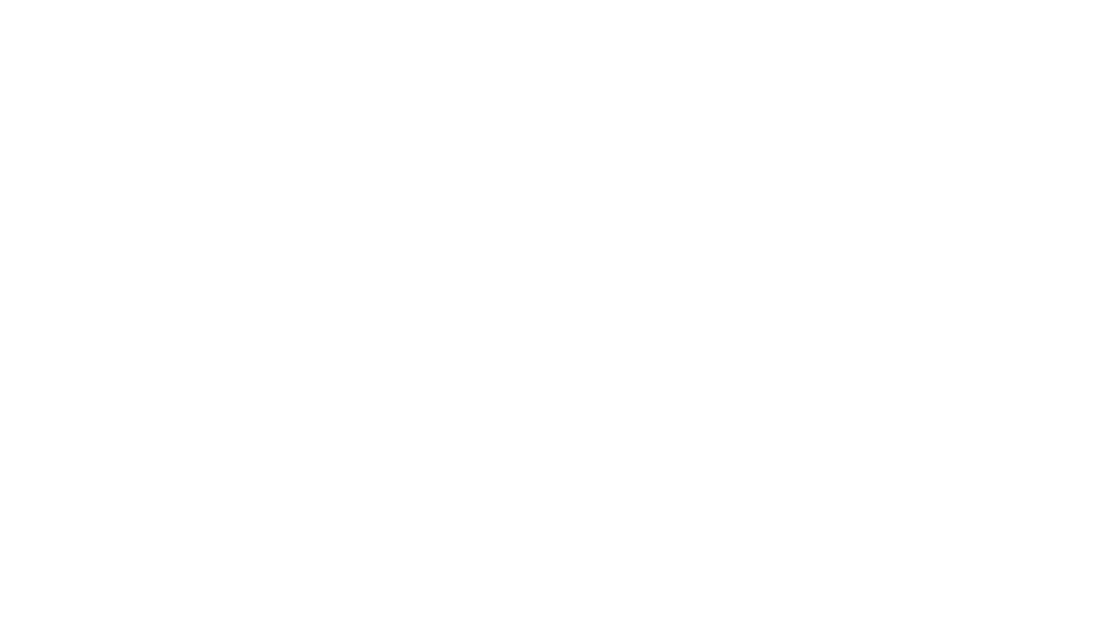 scroll, scrollTop: 0, scrollLeft: 0, axis: both 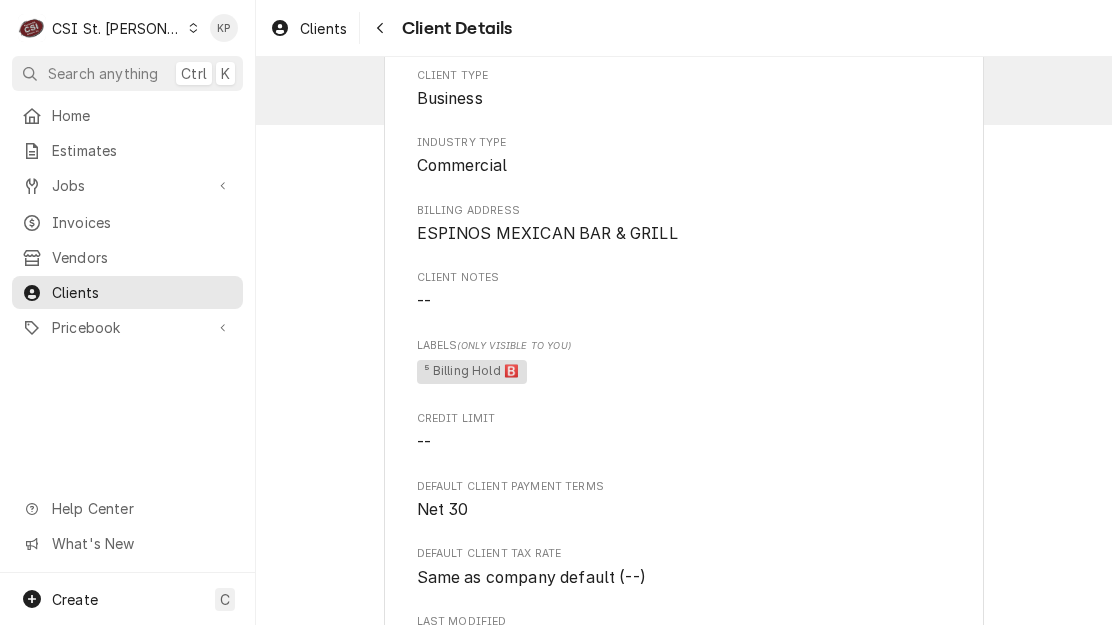 click on "C CSI St. [PERSON_NAME] KP Search anything Ctrl K Home Estimates Jobs Jobs Job Series Invoices Vendors Clients Pricebook Services Parts & Materials Miscellaneous Discounts Tax Rates Help Center What's New Create C Clients   Client Details ESPINOS MEXICAN BAR & GRILL Client Type Business Industry Type Commercial Billing Address ESPINOS MEXICAN BAR & GRILL Client Notes -- Labels  (Only Visible to You) ⁵ Billing Hold 🅱️ Credit Limit -- Default Client Payment Terms Net 30 Default Client Tax Rate Same as company default (--) Last Modified [DATE] 10:20 AM Client Contacts Primary Contact Name [PERSON_NAME] Mexican Bar & Grill (Fax) Phone [PHONE_NUMBER] Reminders — — Name Billing/AP Email [EMAIL_ADDRESS][DOMAIN_NAME] Reminders — — Name Billing/AP Email [EMAIL_ADDRESS][DOMAIN_NAME] Reminders — — Name Espinos Mexican Bar & Grill (Phone) Phone [PHONE_NUMBER] Reminders — — Service Locations Espinos Mexican Bar & Grill / [STREET_ADDRESS] Not Synced" at bounding box center [556, 312] 